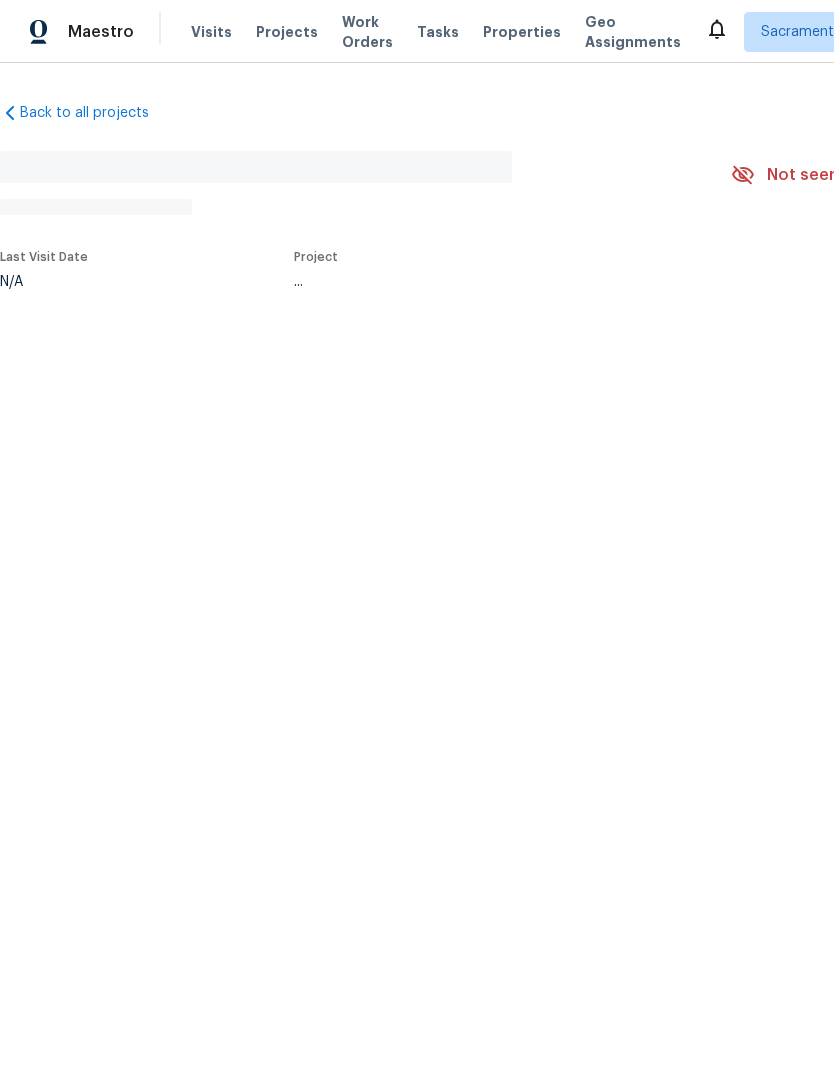 scroll, scrollTop: 0, scrollLeft: 0, axis: both 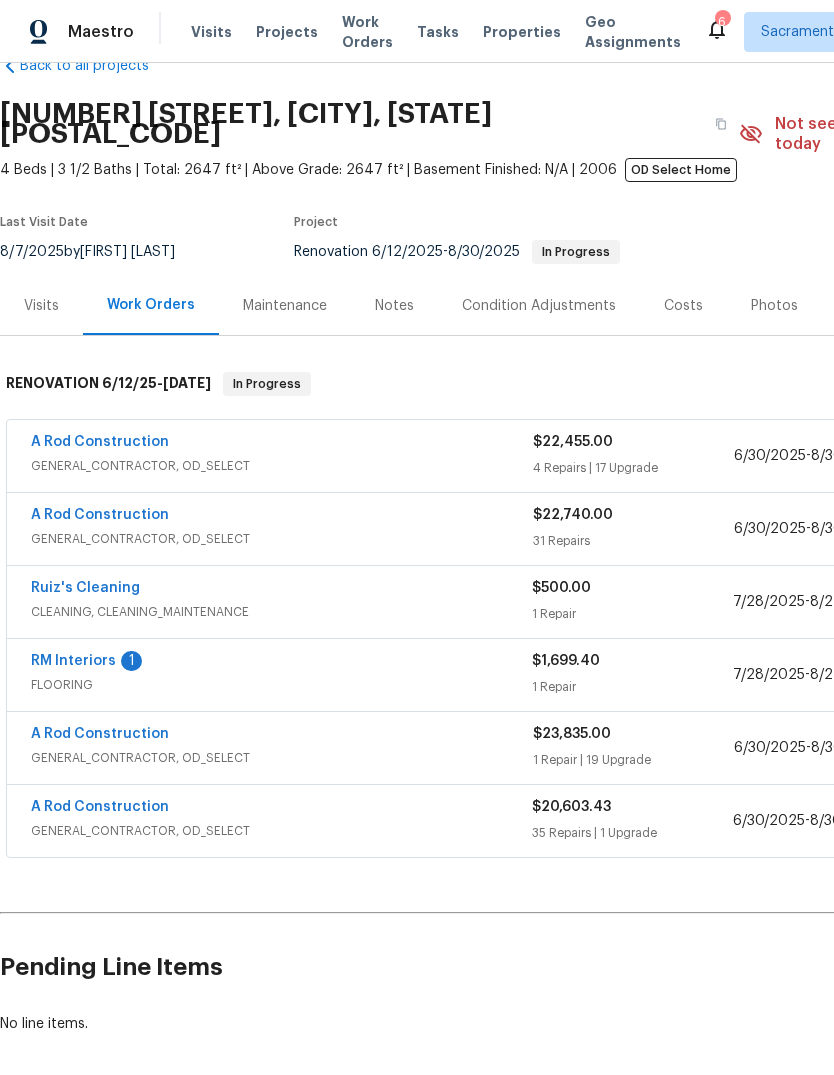 click on "GENERAL_CONTRACTOR, OD_SELECT" at bounding box center [281, 831] 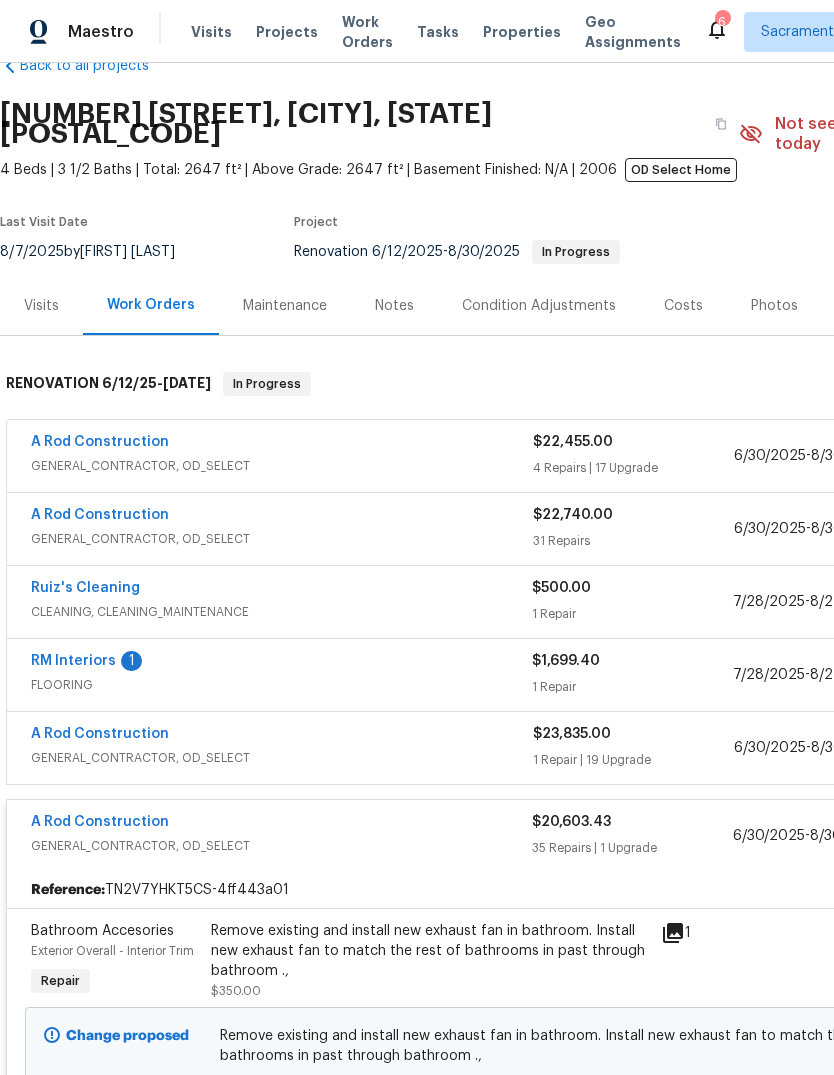 click on "A Rod Construction" at bounding box center (100, 822) 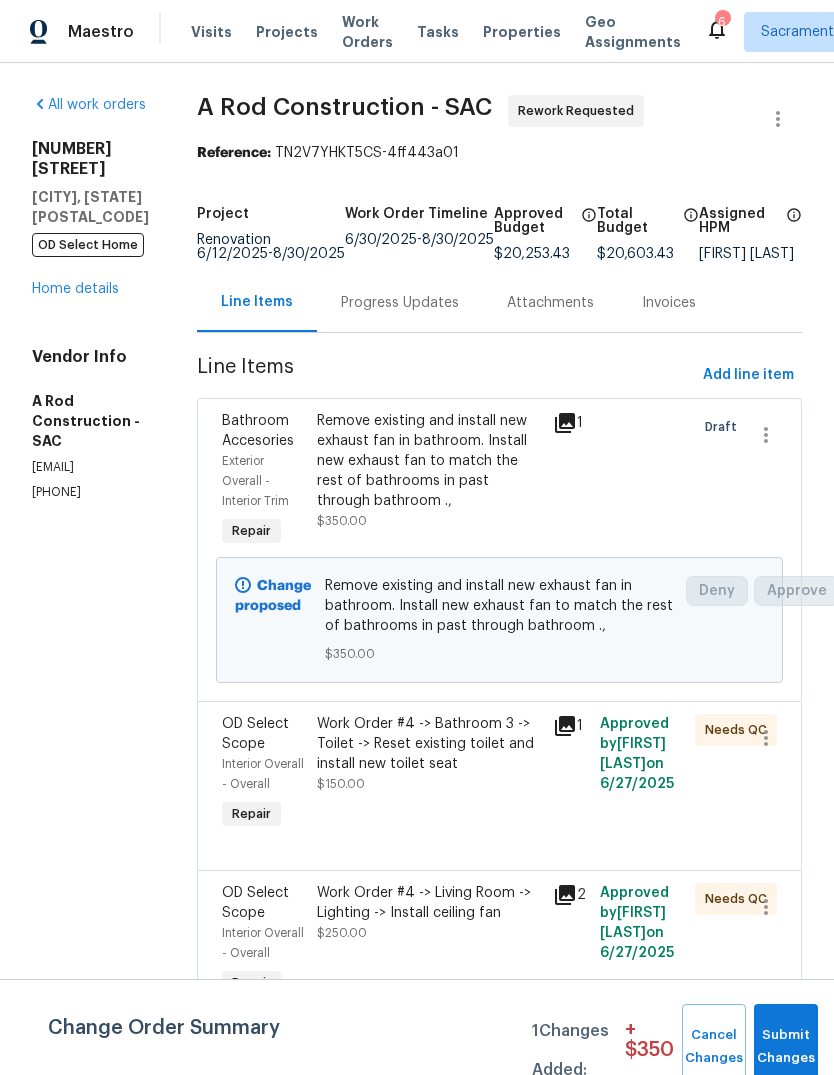 click on "Submit Changes" at bounding box center (786, 1047) 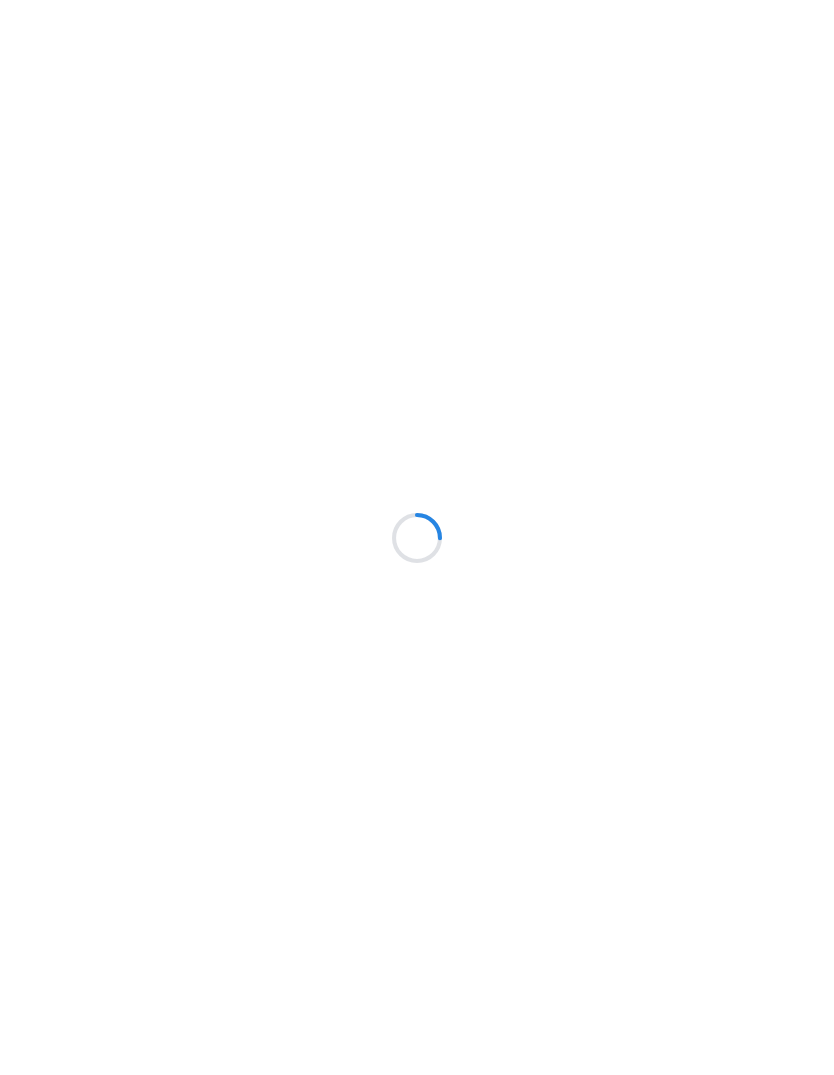 scroll, scrollTop: 0, scrollLeft: 0, axis: both 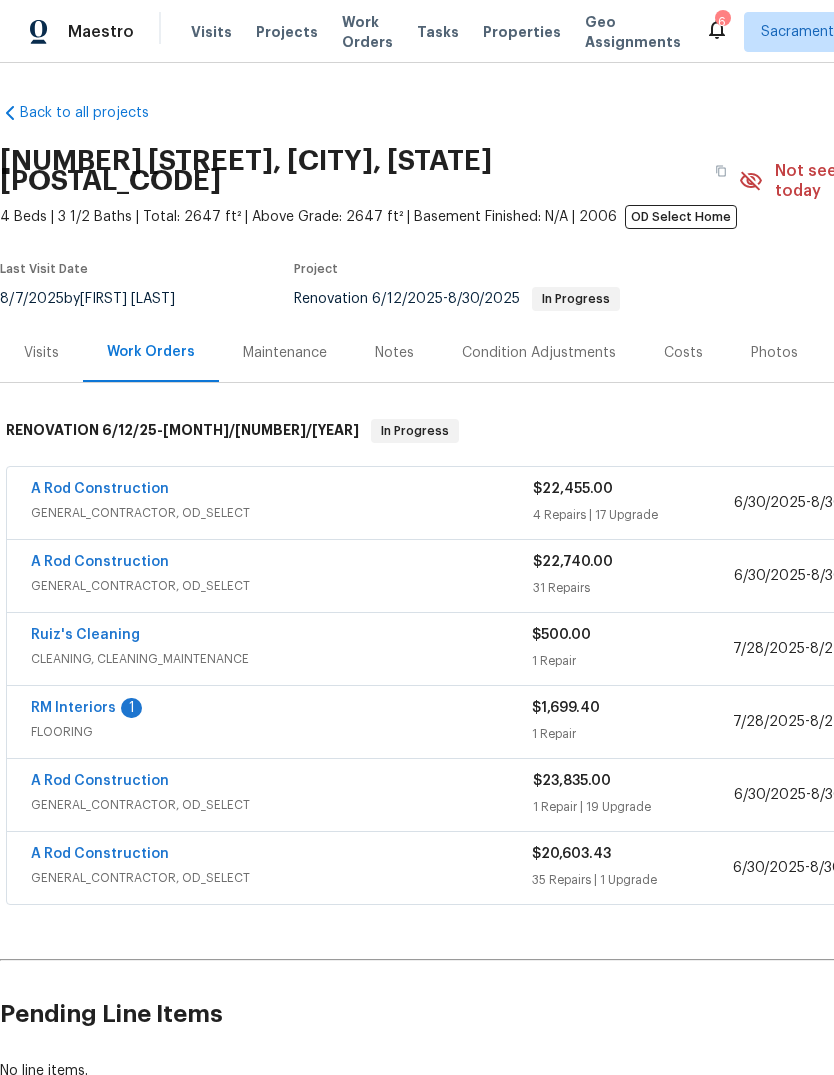 click on "A Rod Construction" at bounding box center [100, 781] 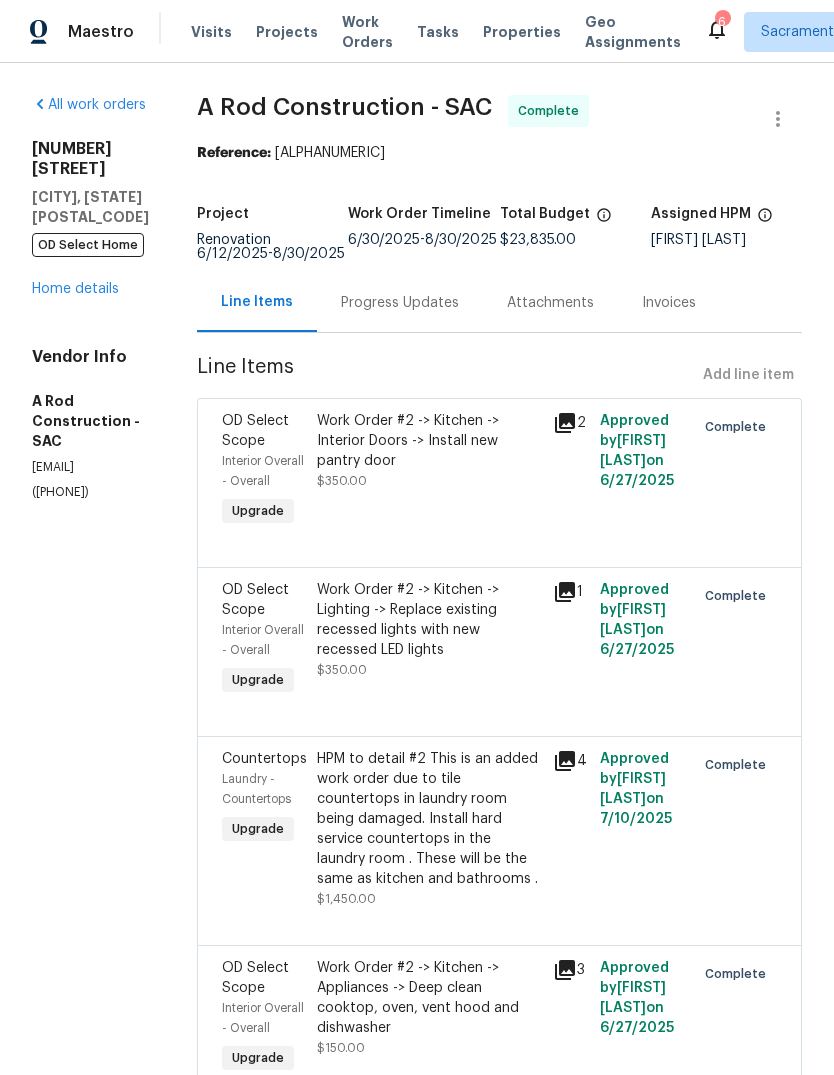 scroll, scrollTop: 0, scrollLeft: 0, axis: both 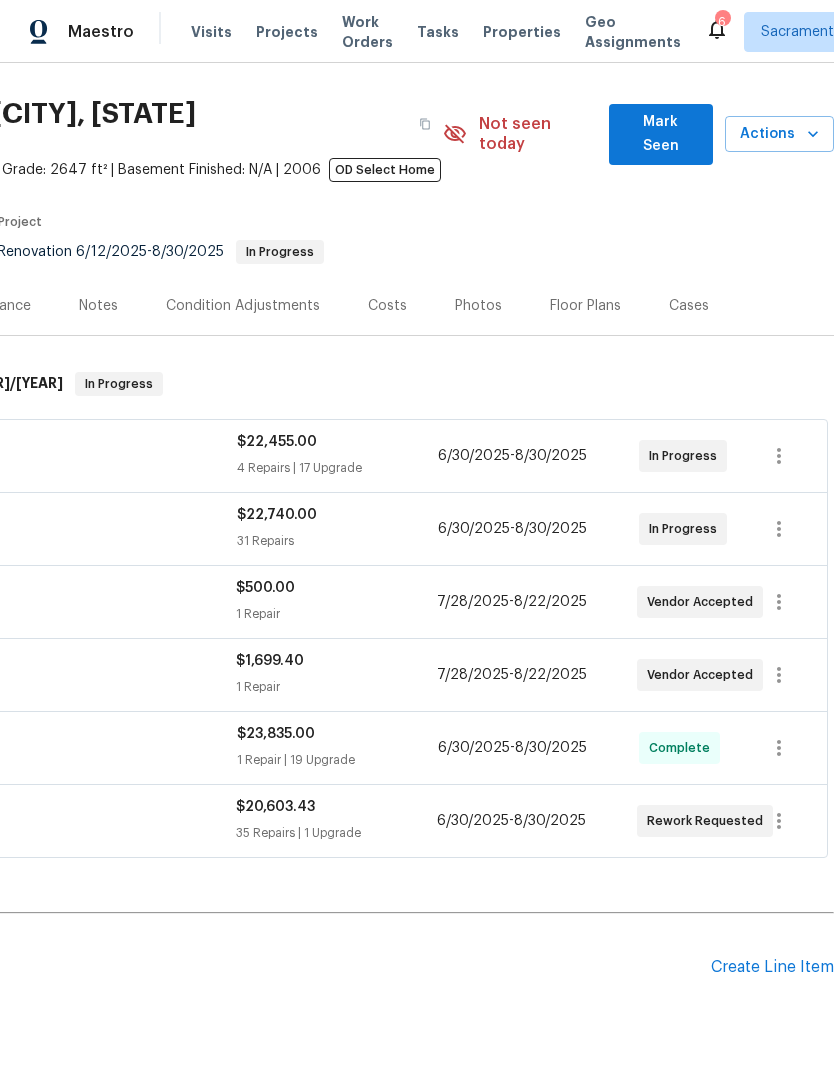 click on "6" at bounding box center (722, 22) 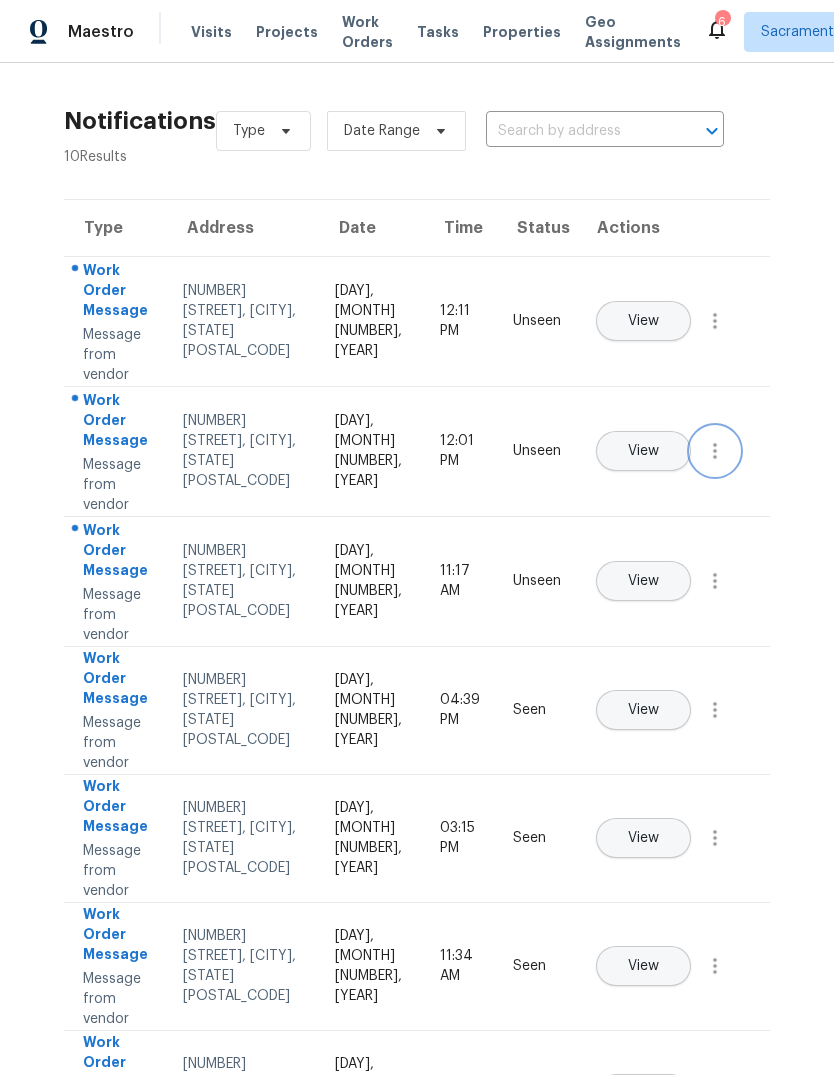 click 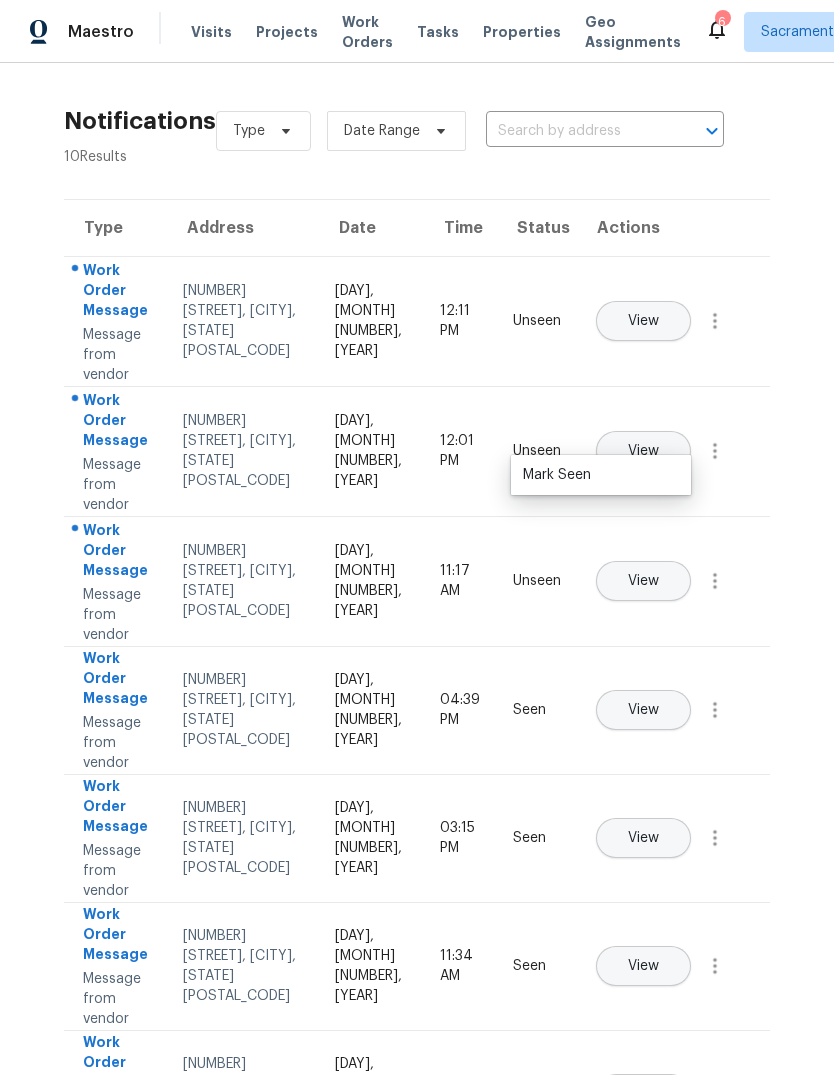 click on "View" at bounding box center [643, 451] 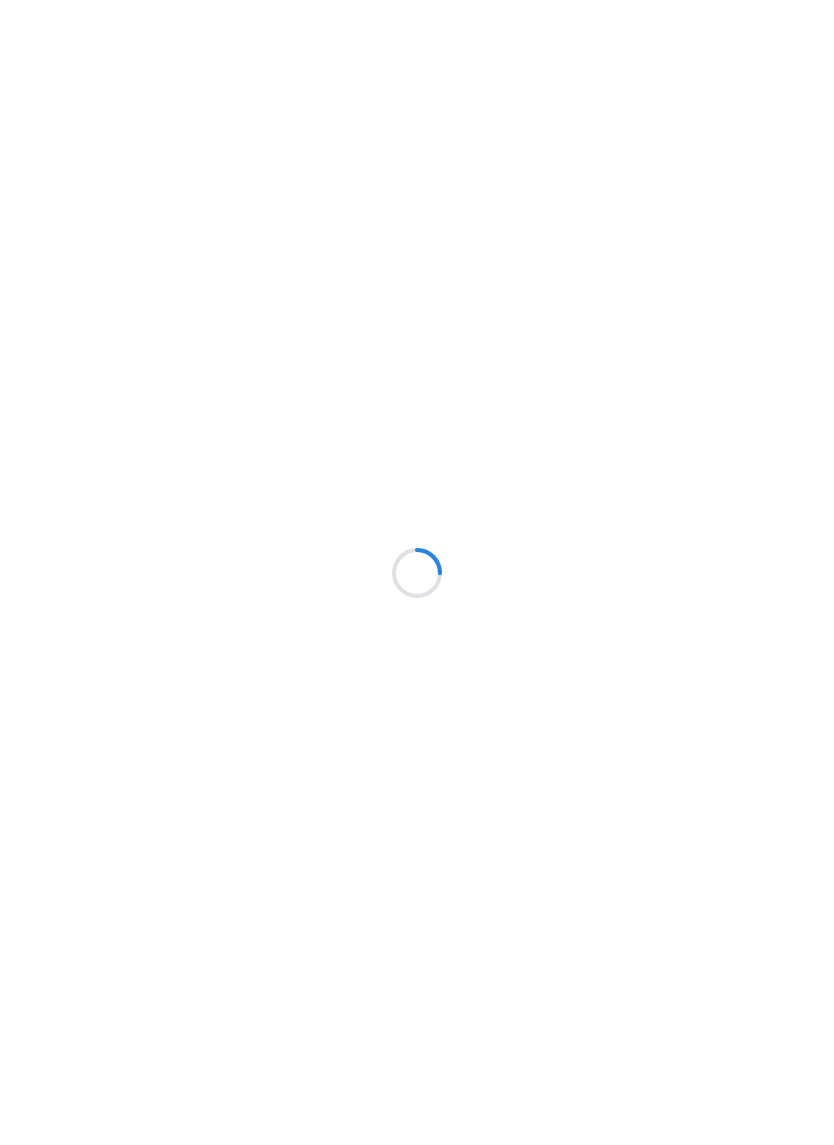 scroll, scrollTop: 0, scrollLeft: 0, axis: both 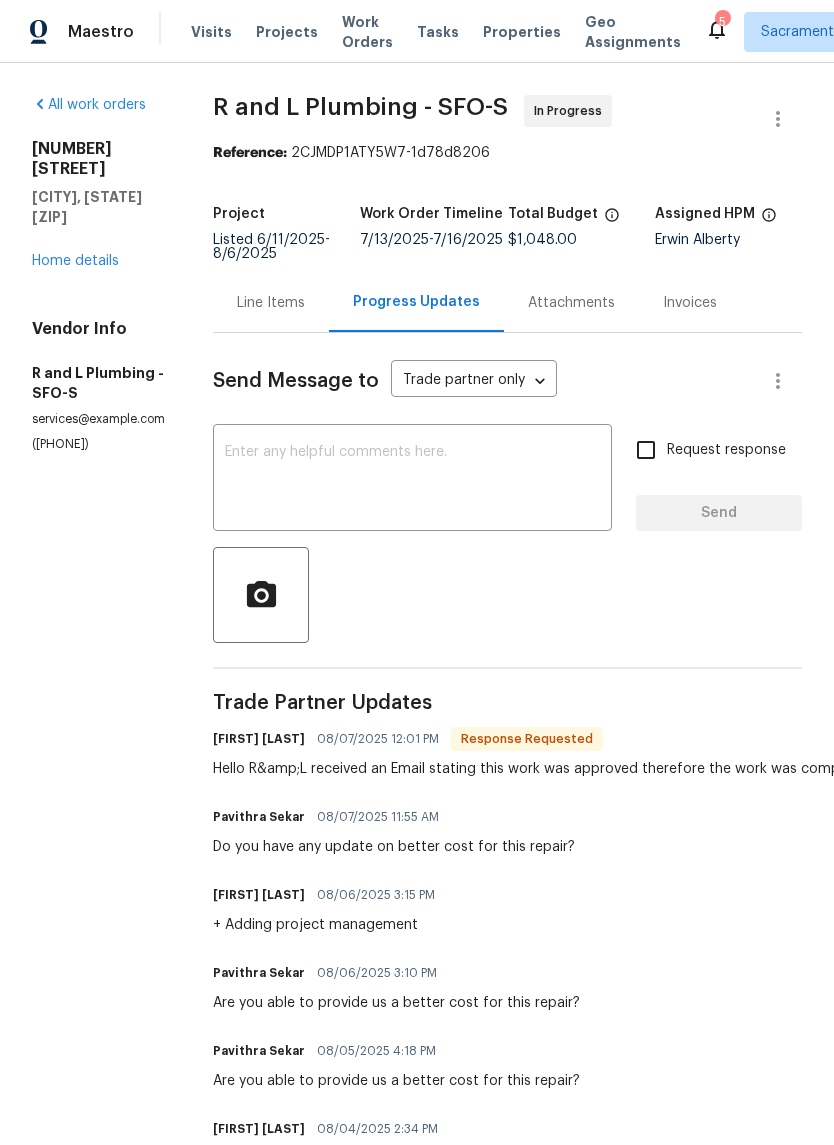 click 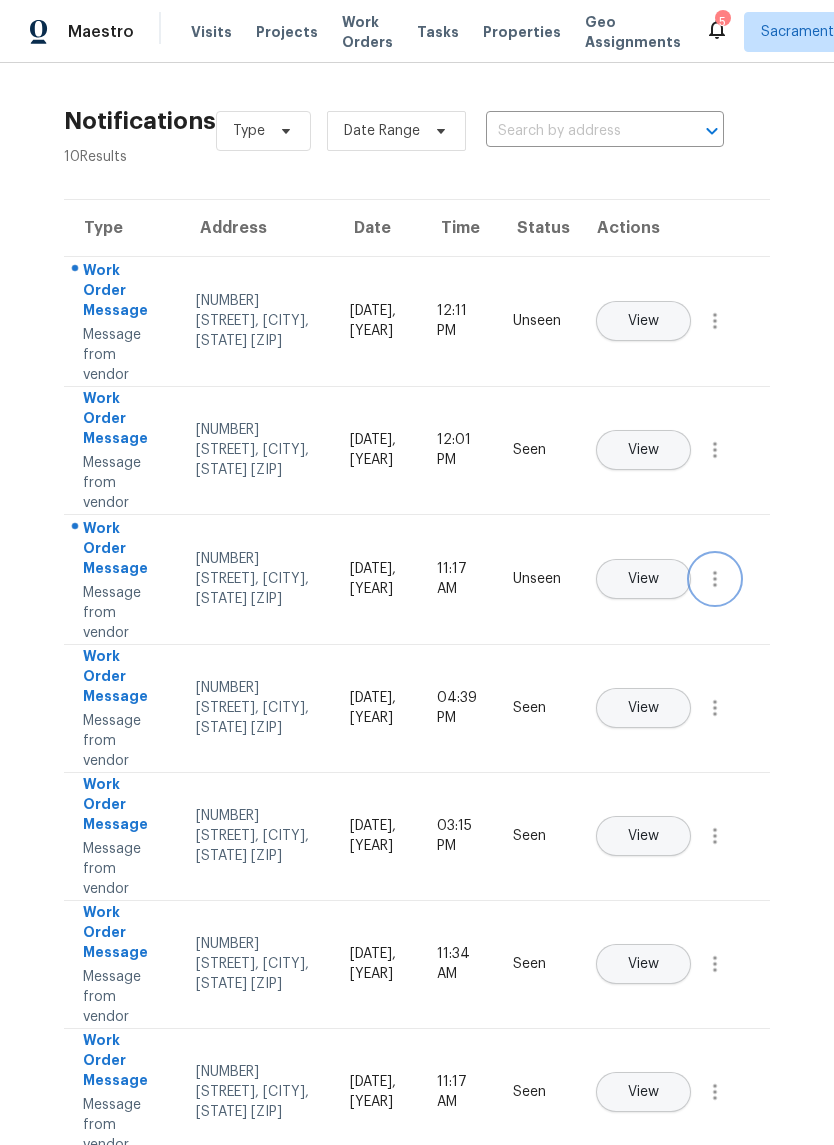 click 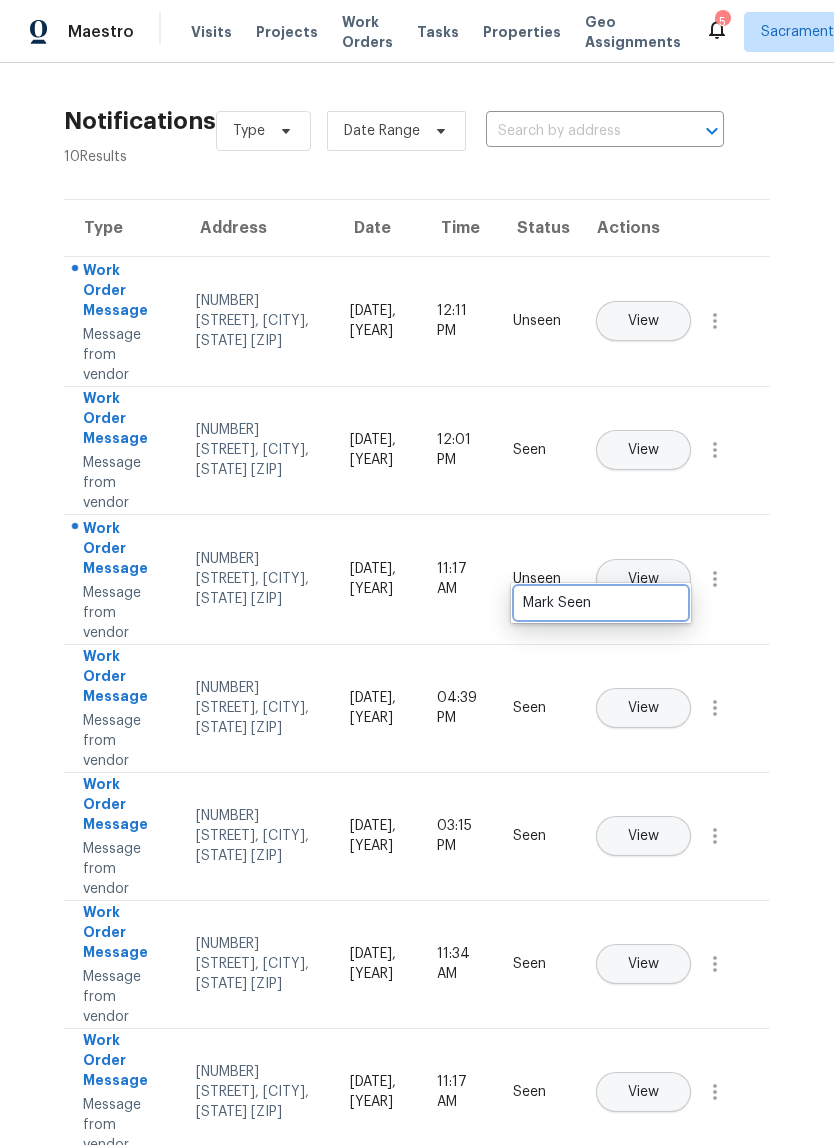 click on "Mark Seen" at bounding box center [601, 603] 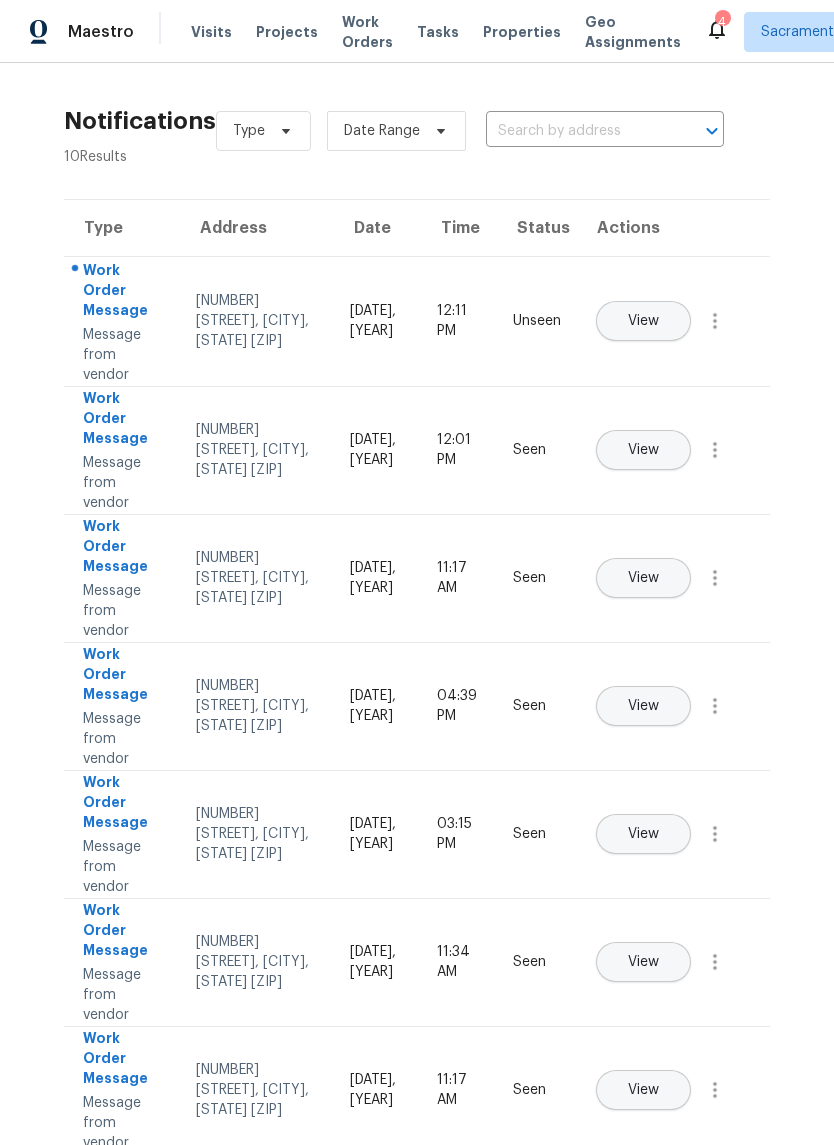 click on "View" at bounding box center (643, 321) 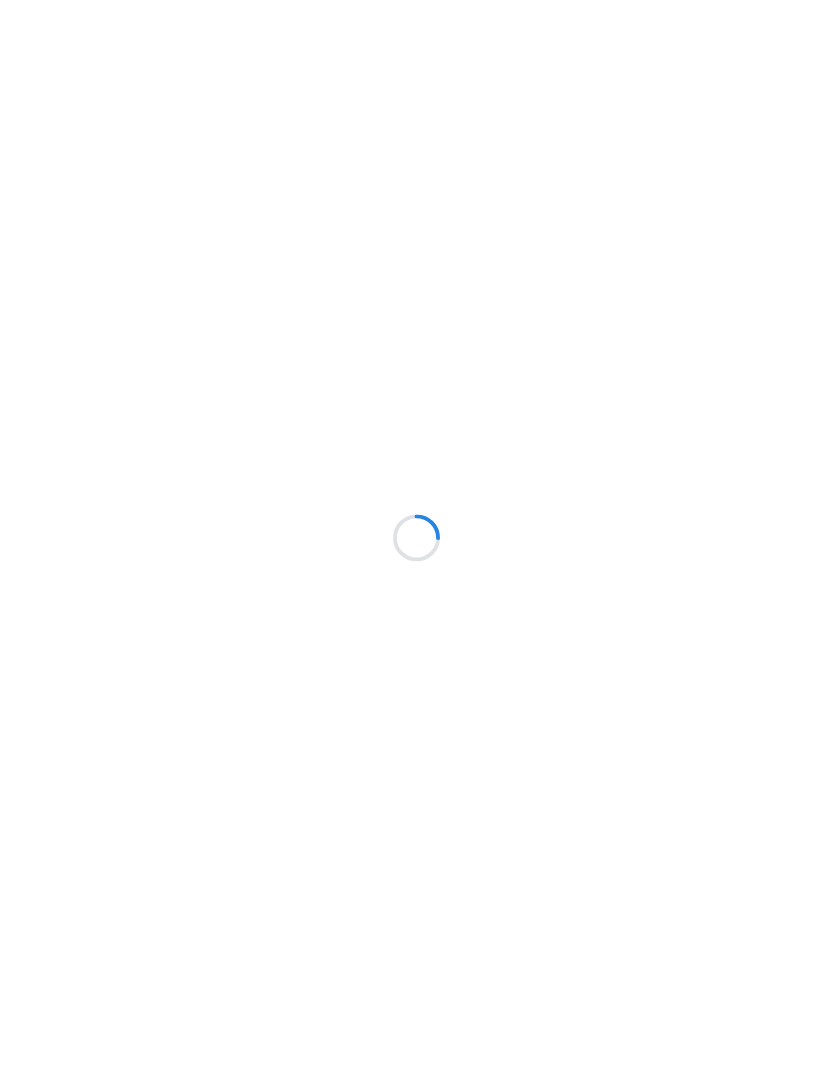 scroll, scrollTop: 0, scrollLeft: 0, axis: both 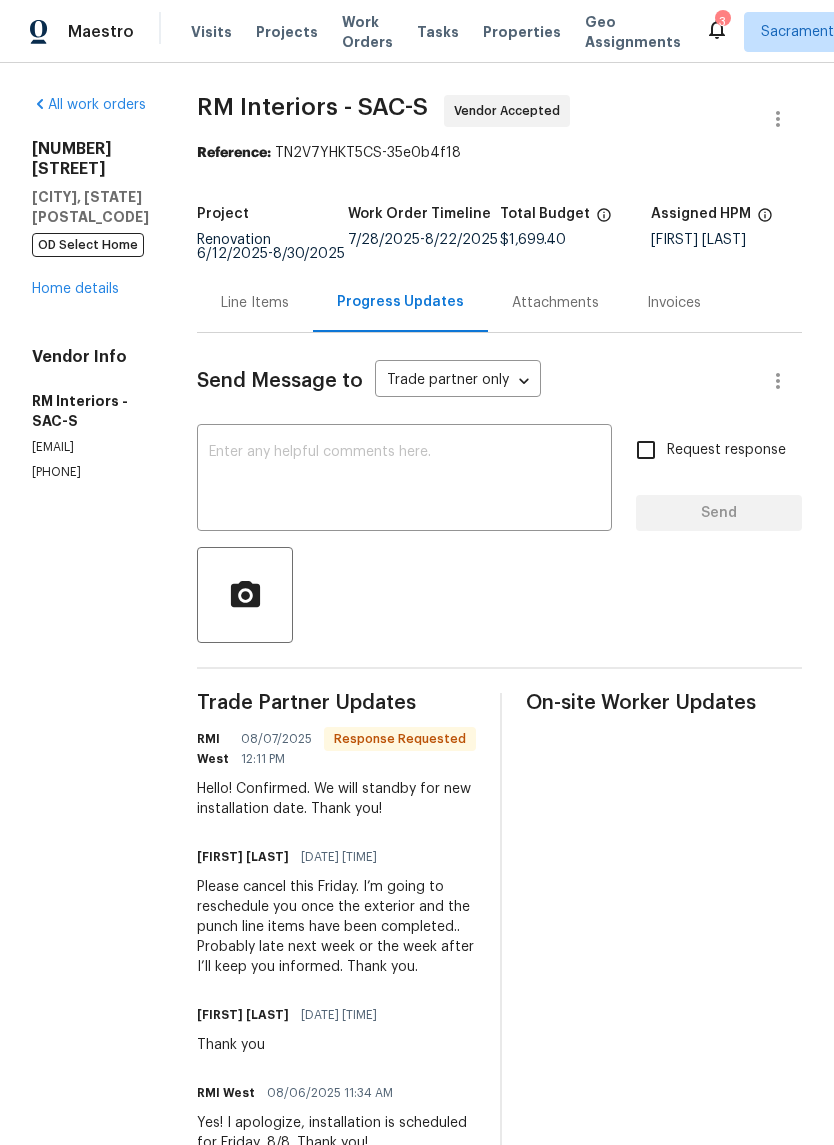 click on "Send Message to Trade partner only Trade partner only ​ x ​ Request response Send Trade Partner Updates RMI West [DATE] [TIME] Response Requested Hello!
Confirmed. We will standby for new installation date.
Thank you! [FIRST] [LAST] [DATE] [TIME] Please cancel this Friday. I’m going to reschedule you once the exterior and the punch line items have been completed..
Probably late next week or the week after I’ll keep you informed.
Thank you. [FIRST] [LAST] [DATE] [TIME] Thank you RMI West [DATE] [TIME] Yes! I apologize, installation is scheduled for Friday, 8/8. Thank you! [FIRST] [LAST] [DATE] [TIME] Not 8/22 8/8 install RMI West [DATE] [TIME] Hello!
I apologize for the delayed response, Installation is scheduled for Friday, 8/22.
Thank you! [FIRST] [LAST] [DATE] [TIME] Hello, I need a confirmation [FIRST] [LAST] [DATE] [TIME] Please confirm install date thank you., [FIRST] [LAST] [DATE] [TIME] RMI West [DATE] [TIME] 👌" at bounding box center [499, 1226] 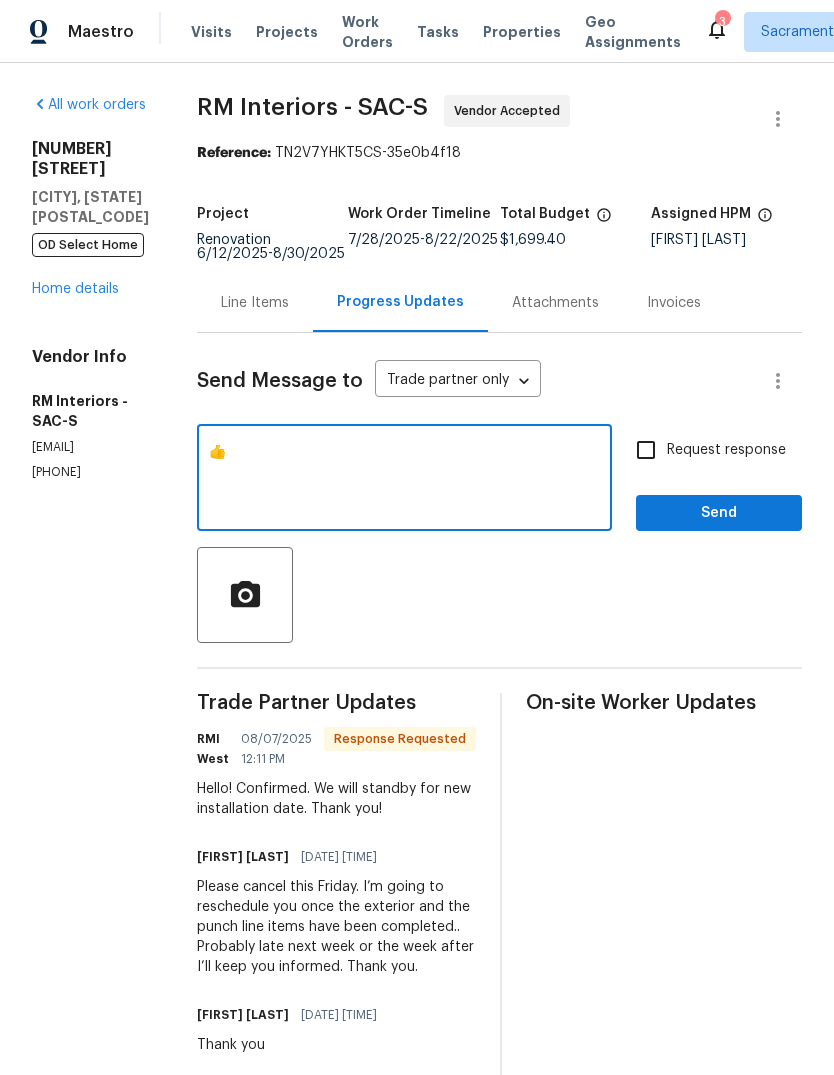 type on "👍" 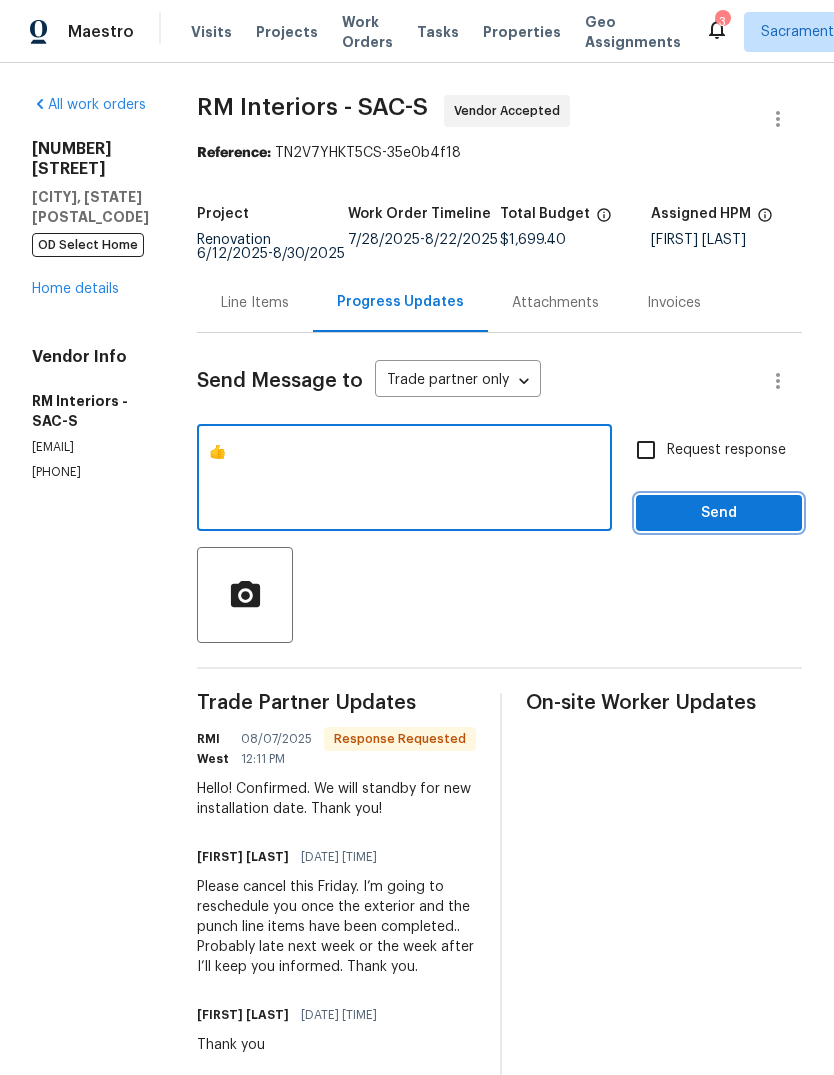 click on "Send" at bounding box center [719, 513] 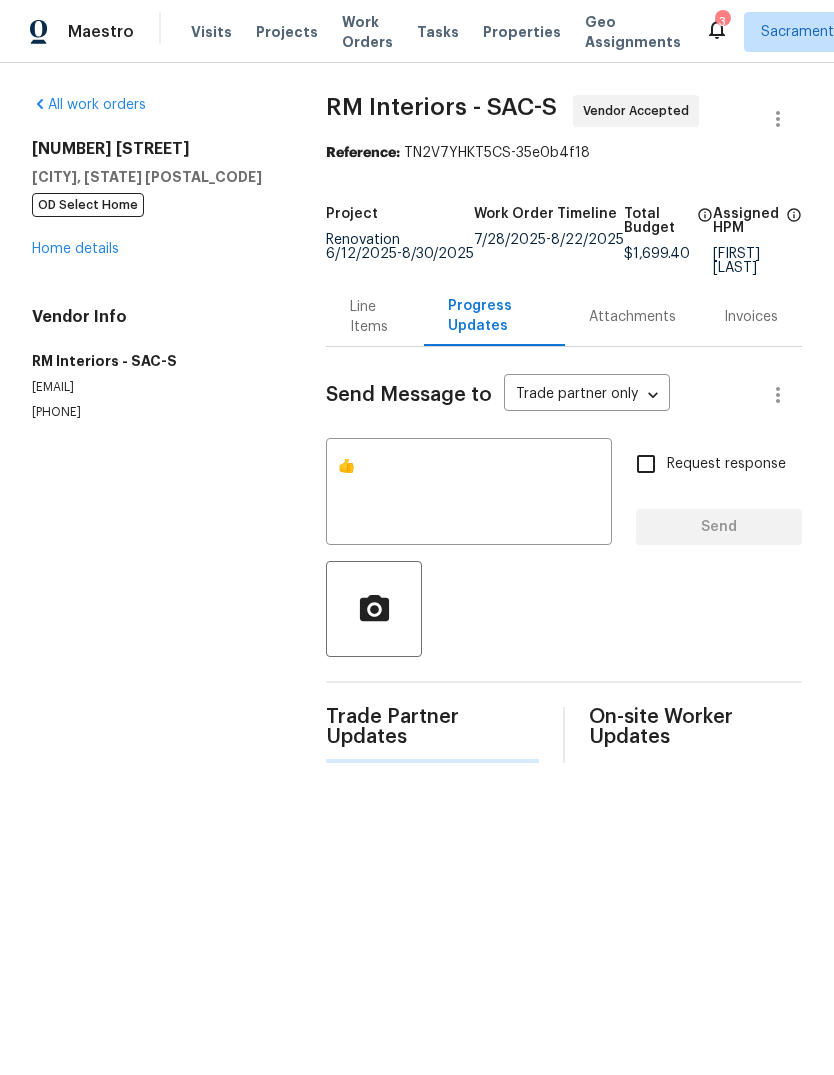 type 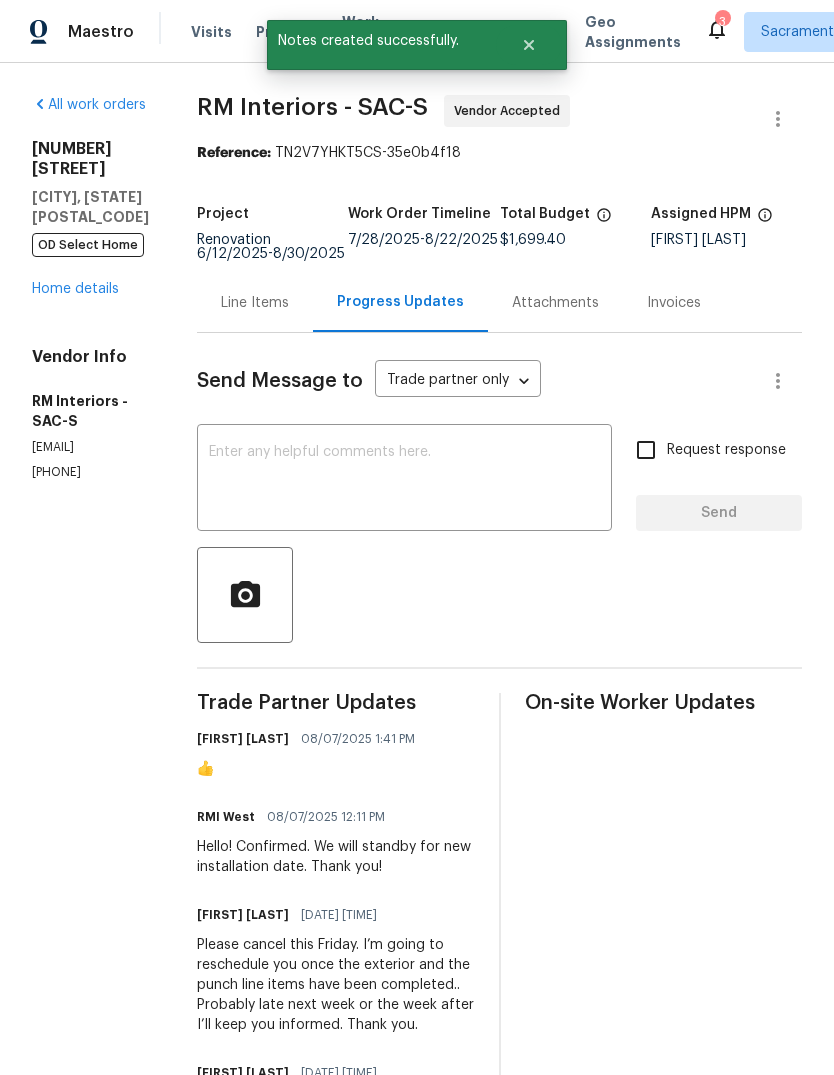 click 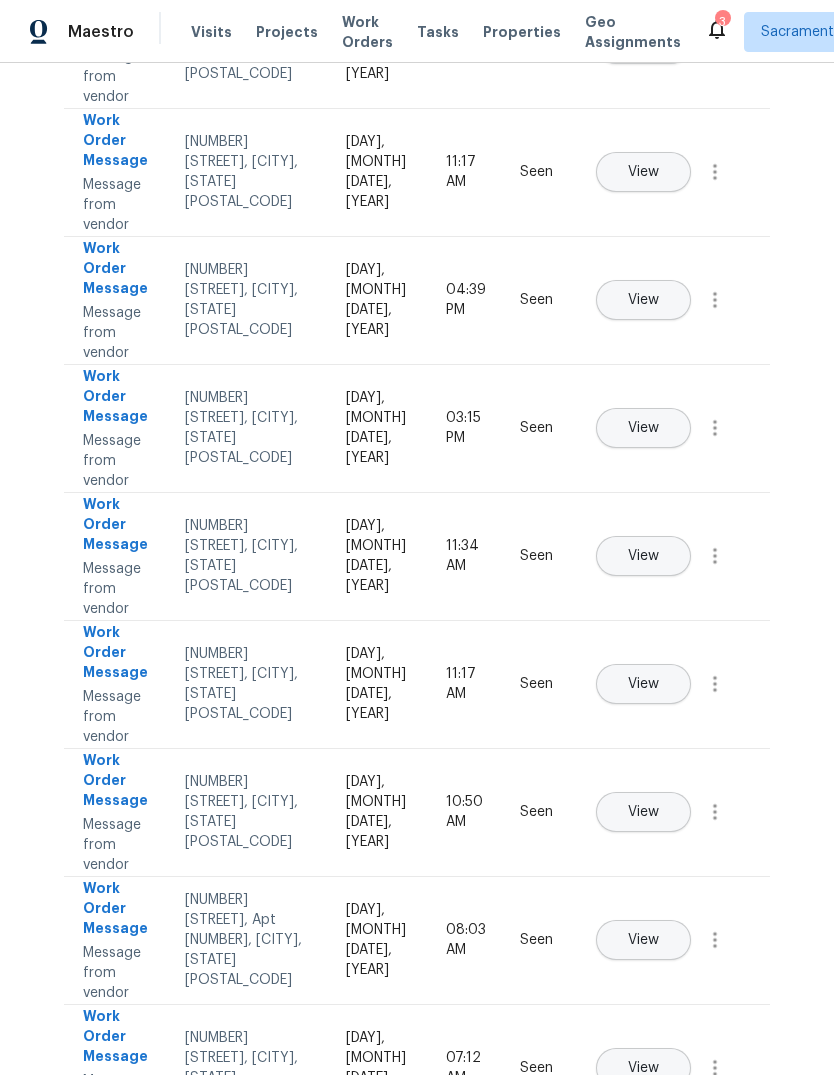 scroll, scrollTop: 403, scrollLeft: 0, axis: vertical 